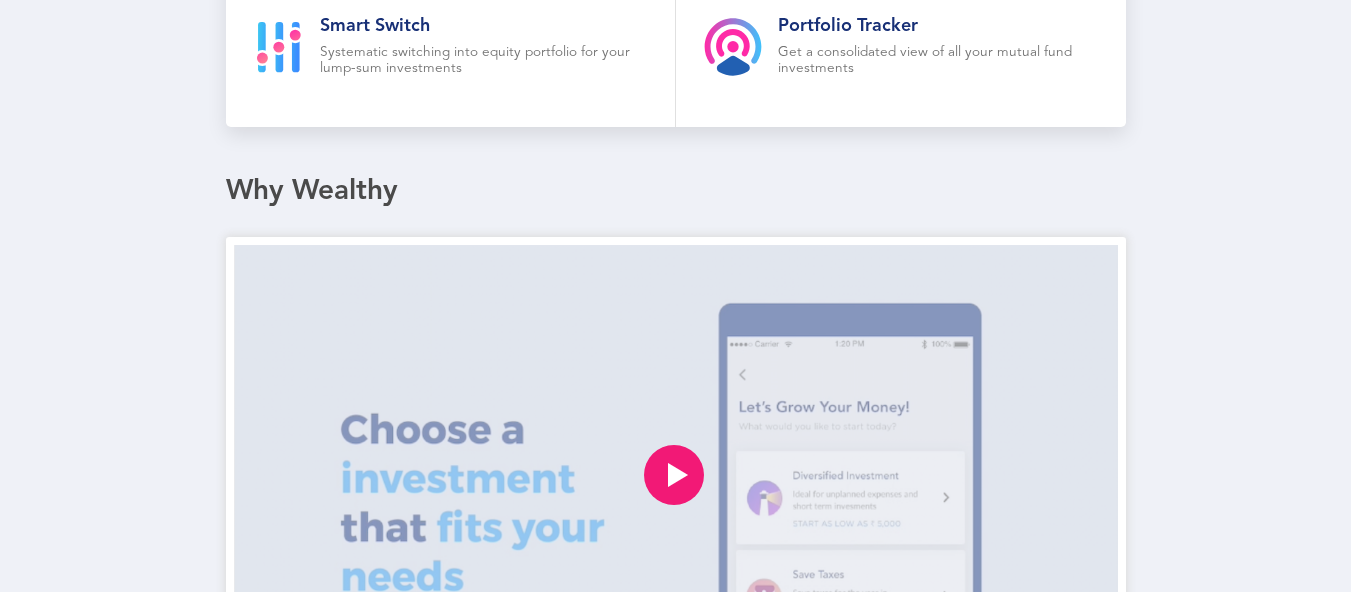scroll, scrollTop: 0, scrollLeft: 0, axis: both 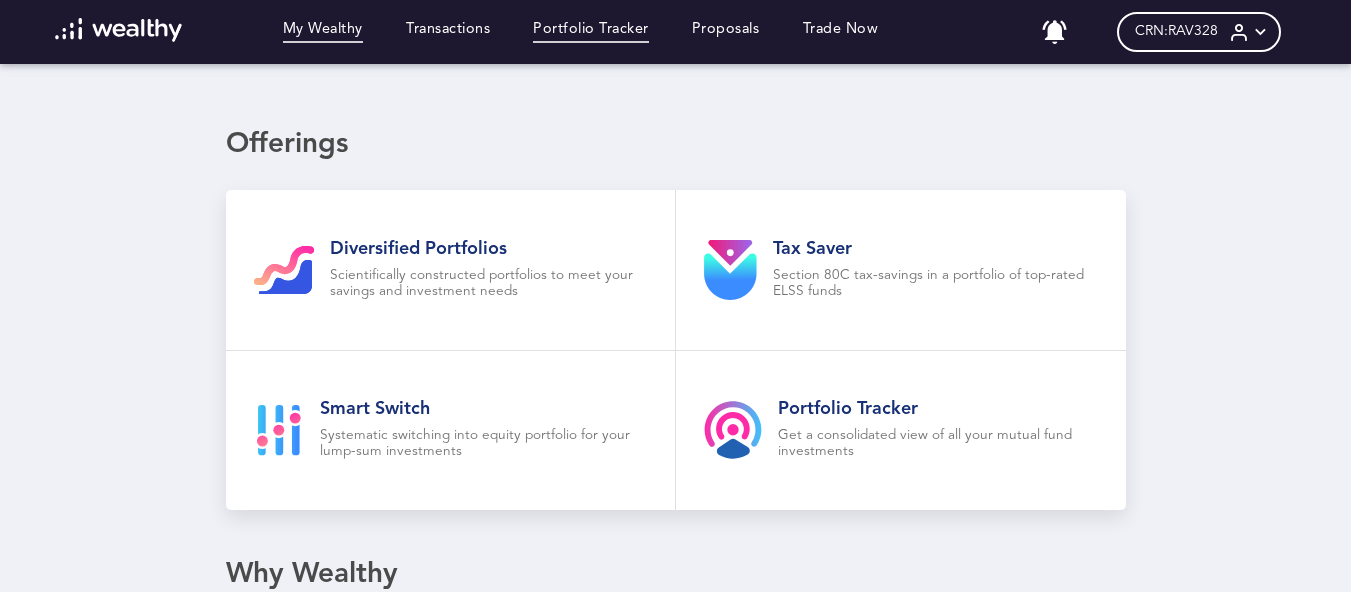 click on "Portfolio Tracker" at bounding box center [591, 32] 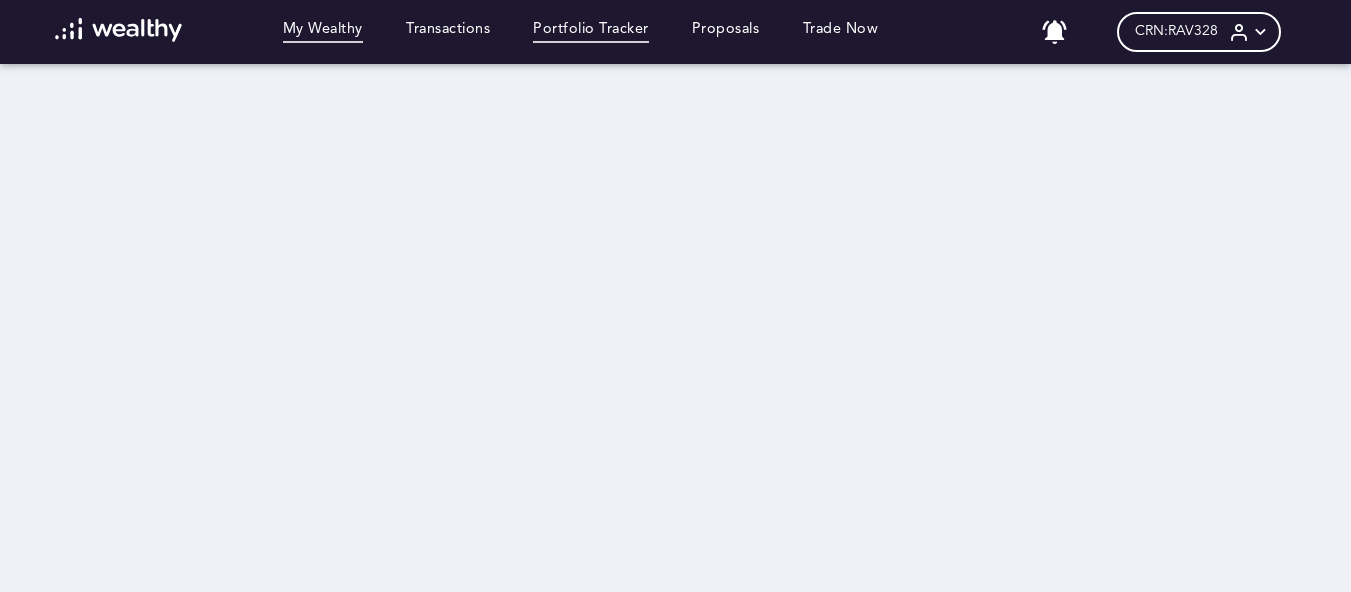 click on "My Wealthy" at bounding box center [323, 32] 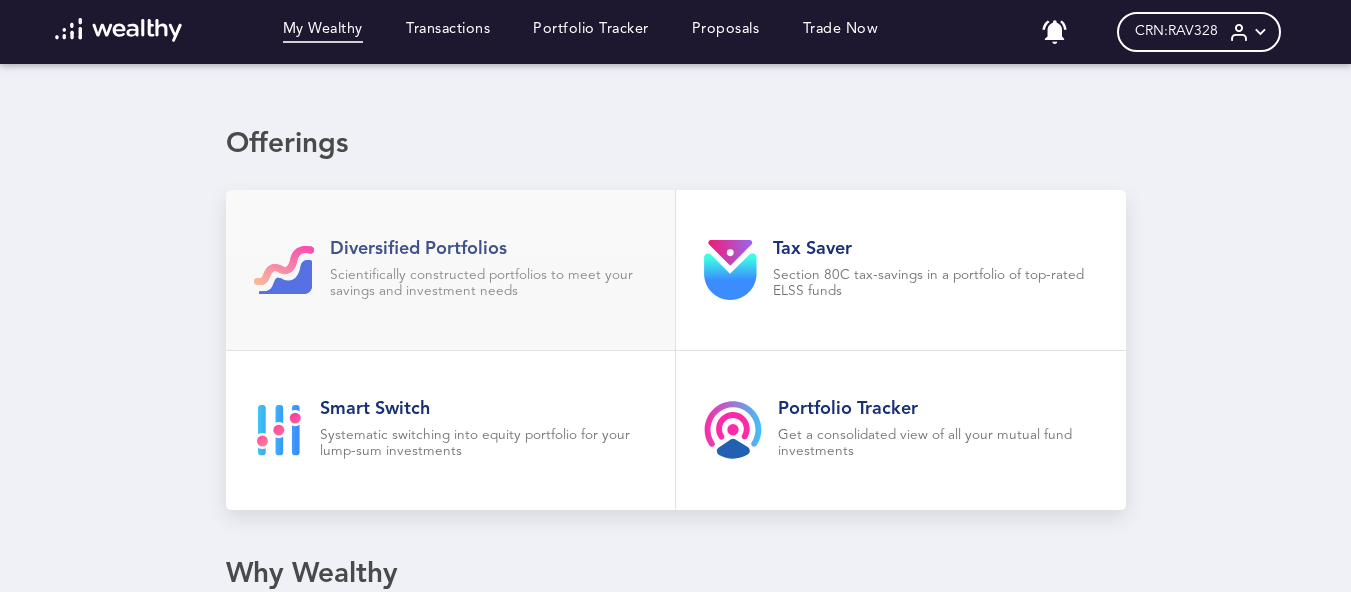 click on "Diversified Portfolios" at bounding box center [489, 249] 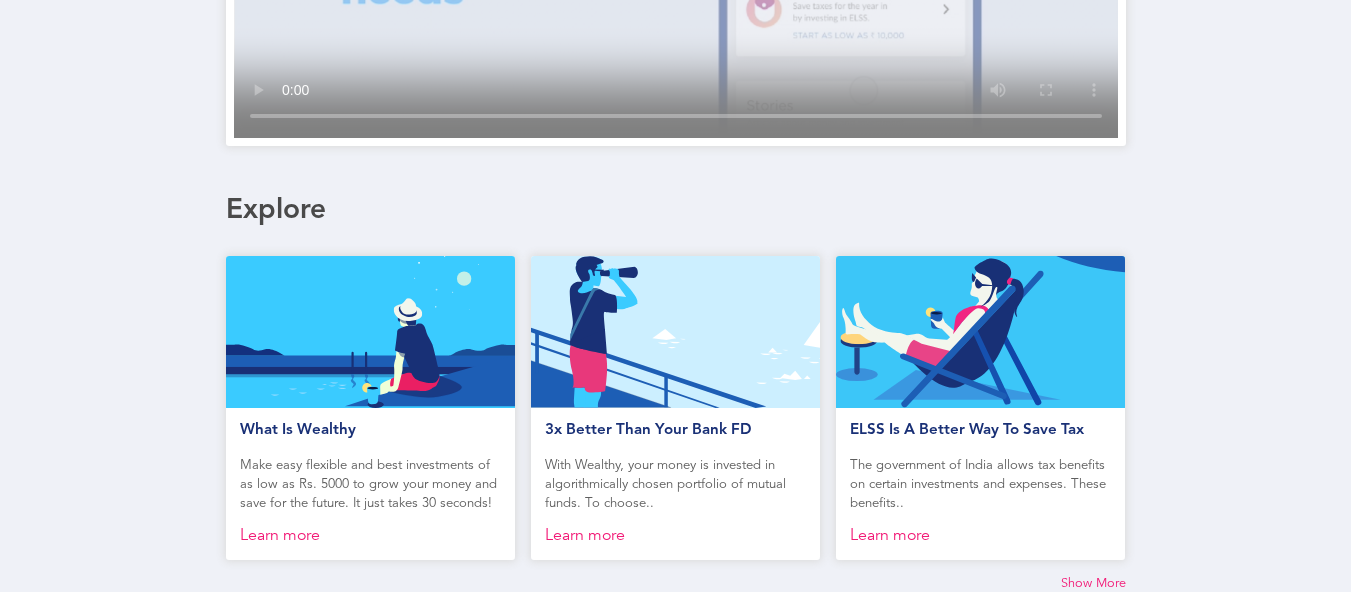scroll, scrollTop: 637, scrollLeft: 0, axis: vertical 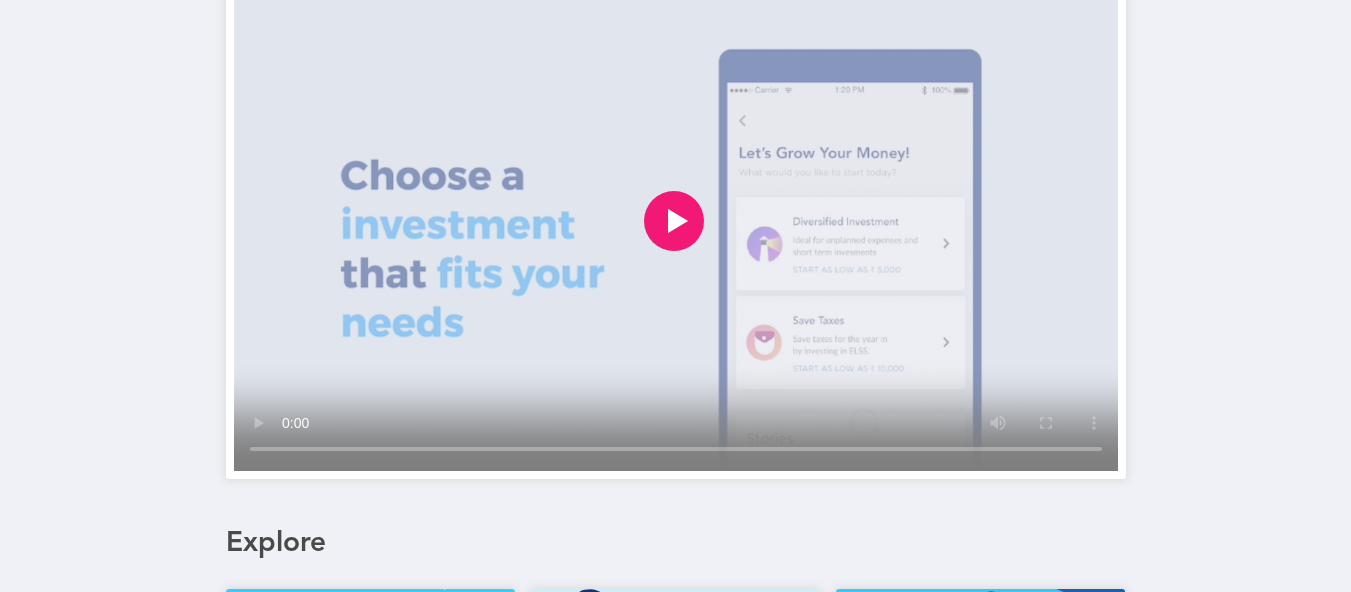 click at bounding box center (674, 221) 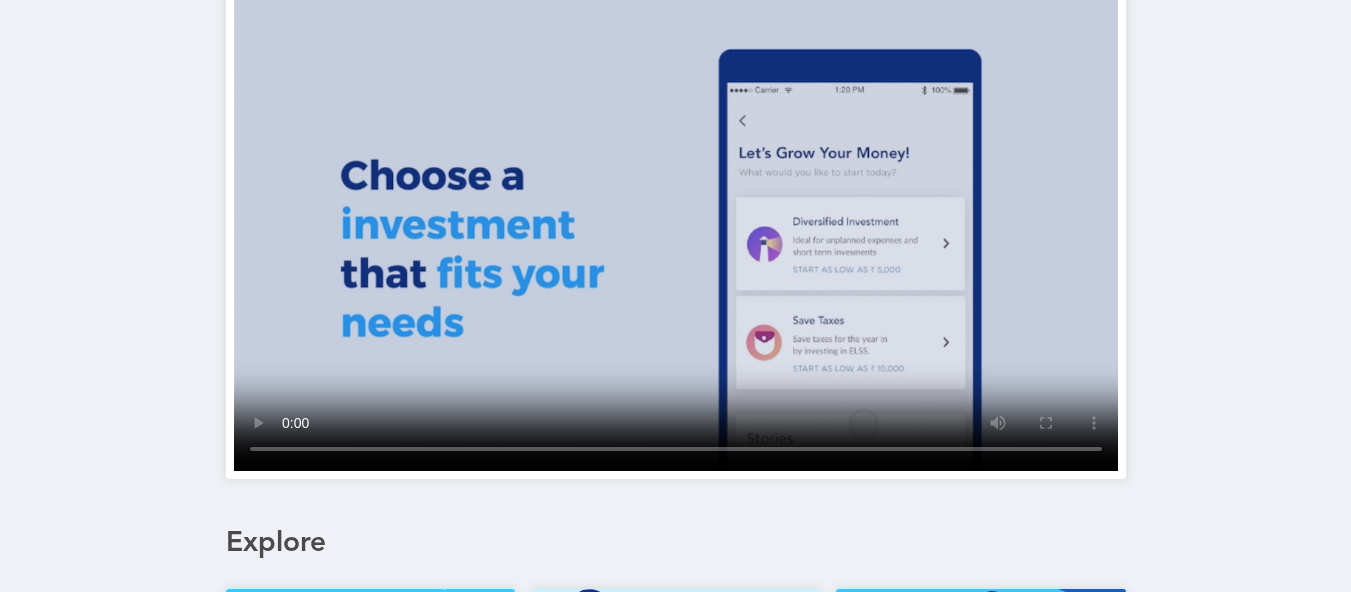 type 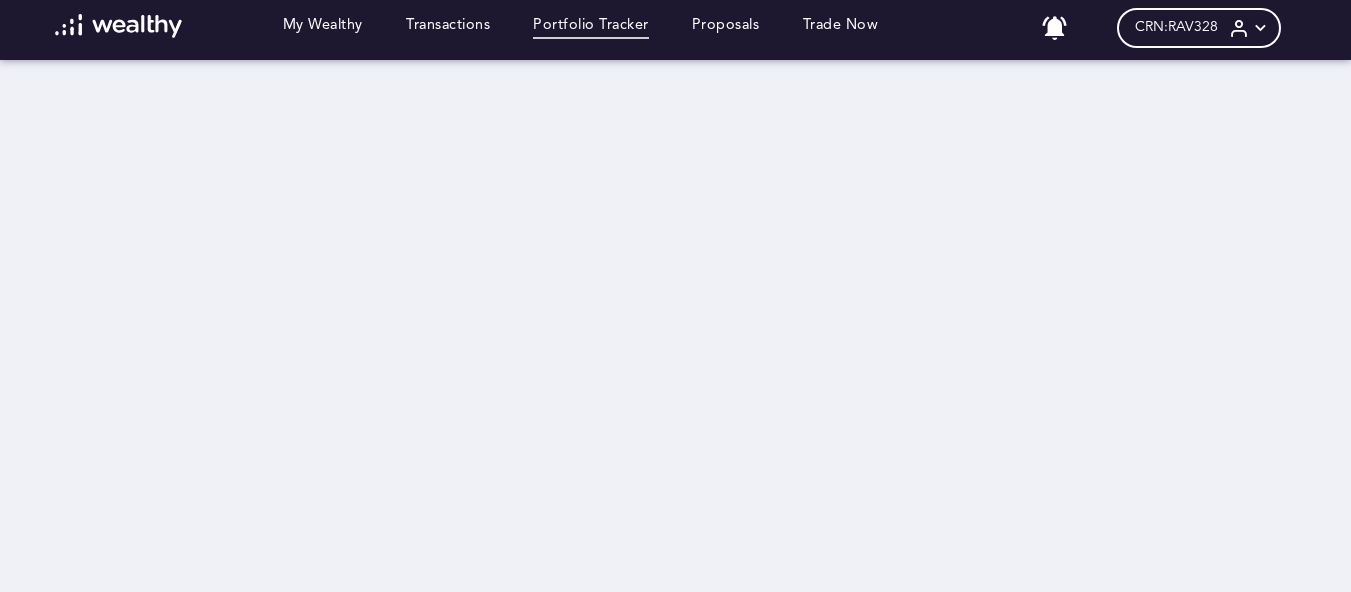 scroll, scrollTop: 0, scrollLeft: 0, axis: both 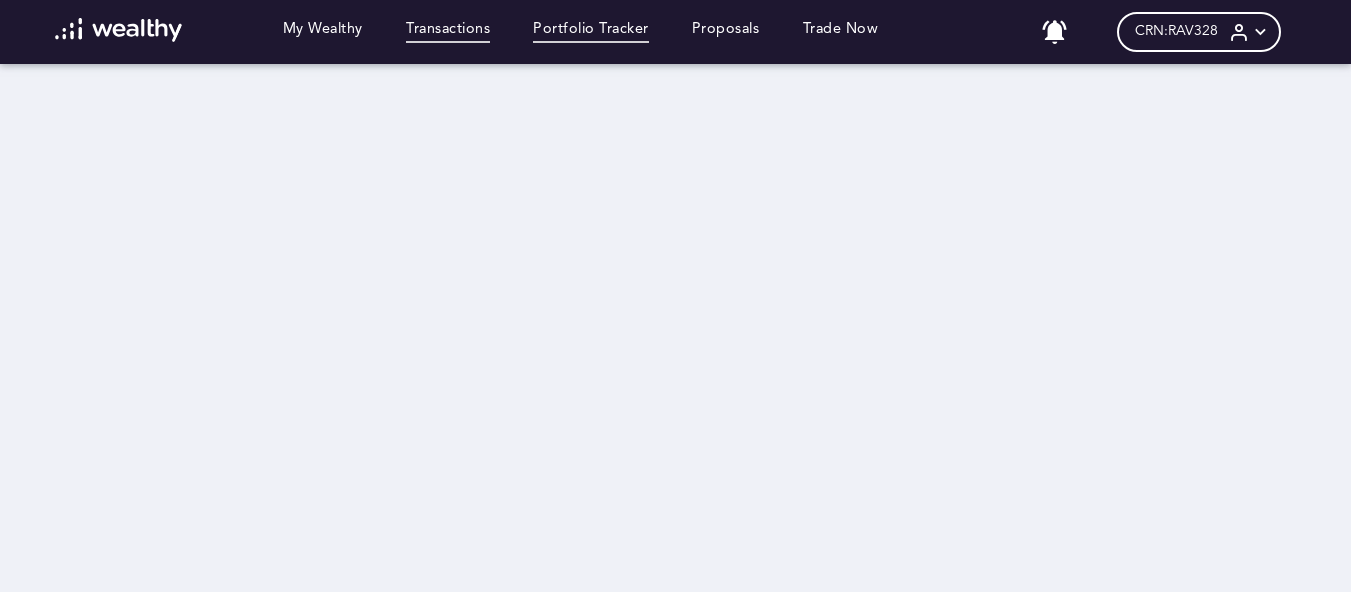 click on "Transactions" at bounding box center (448, 32) 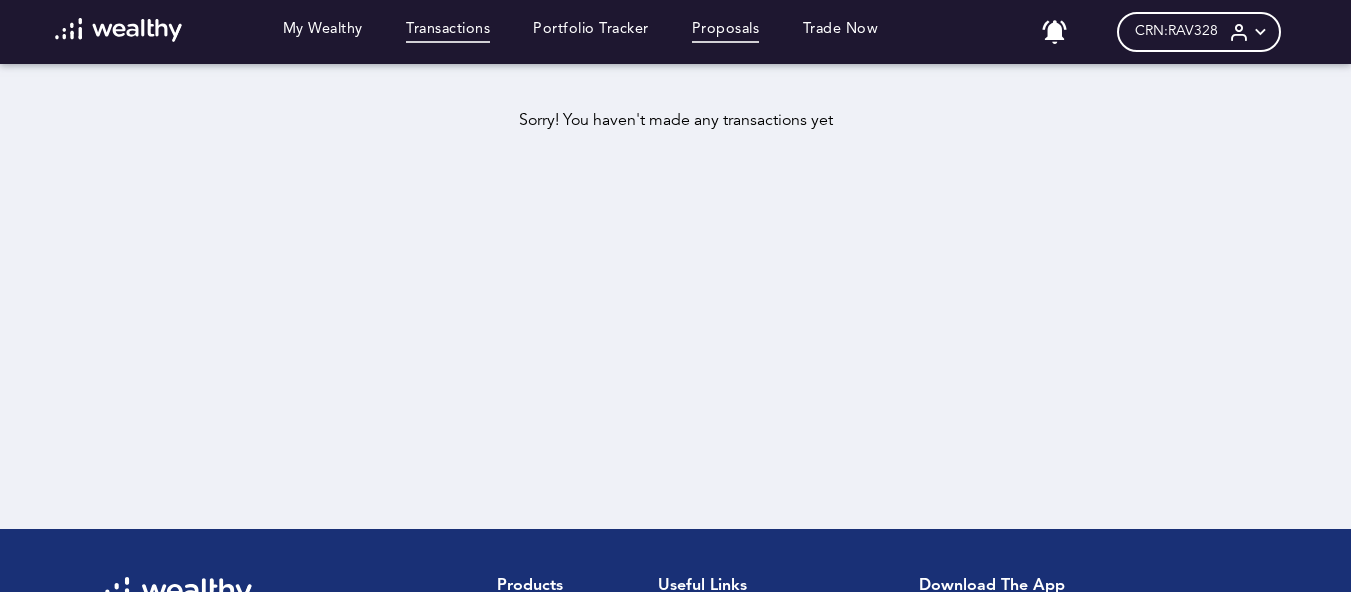 click on "Proposals" at bounding box center [726, 32] 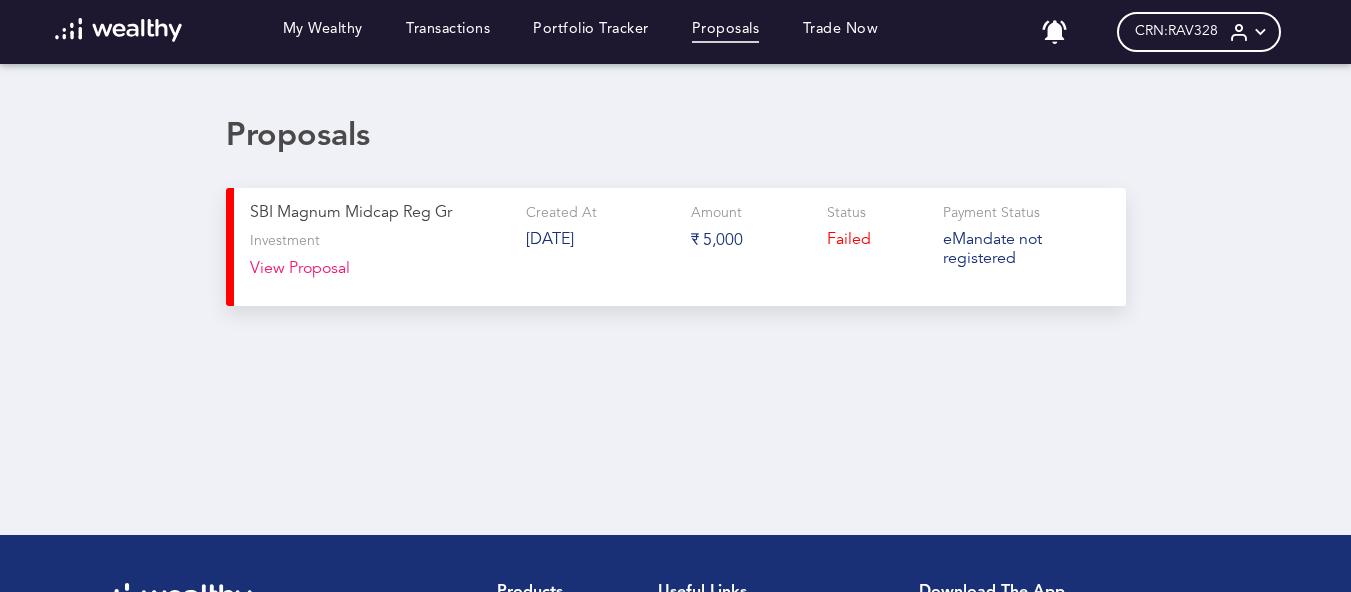 click on "View Proposal" at bounding box center [300, 274] 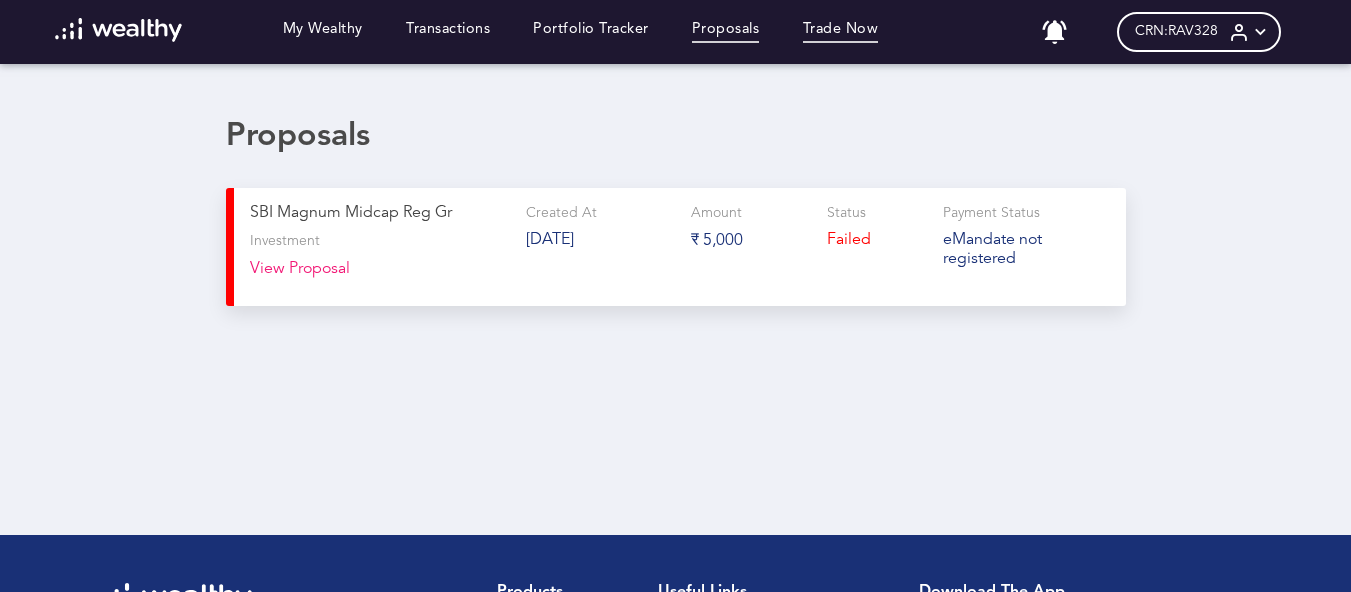 click on "Trade Now" at bounding box center [841, 32] 